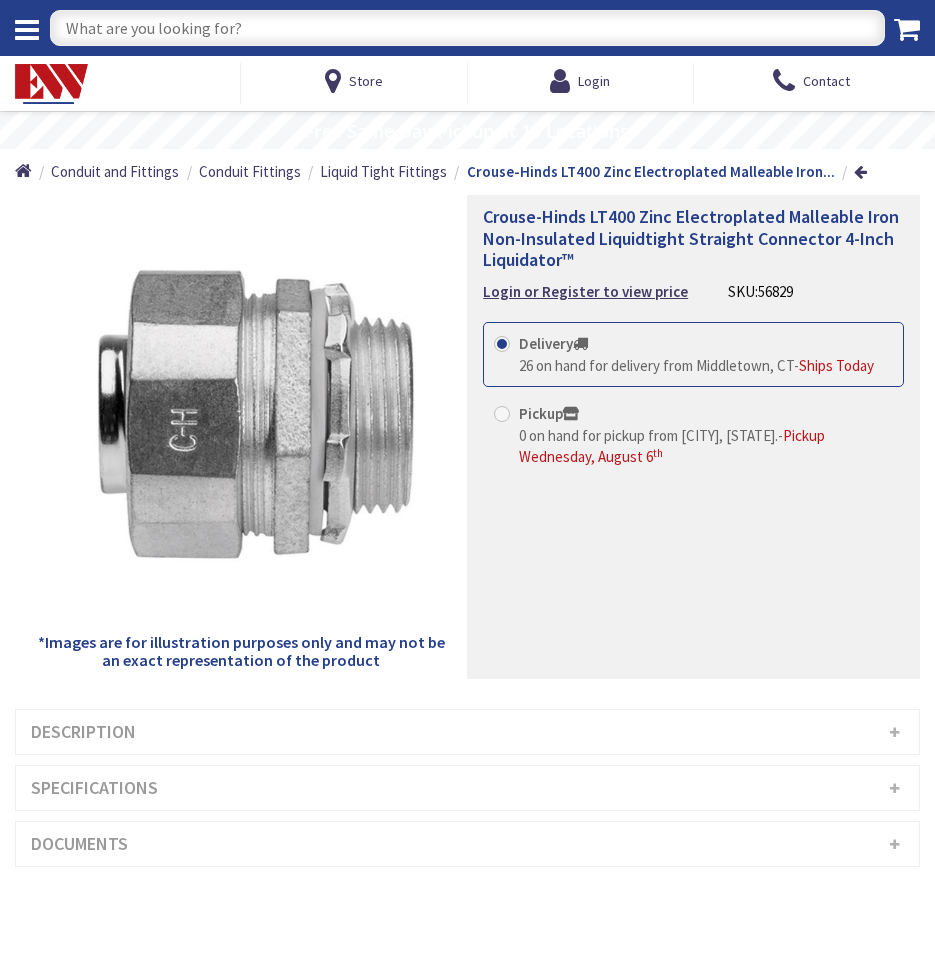 scroll, scrollTop: 0, scrollLeft: 0, axis: both 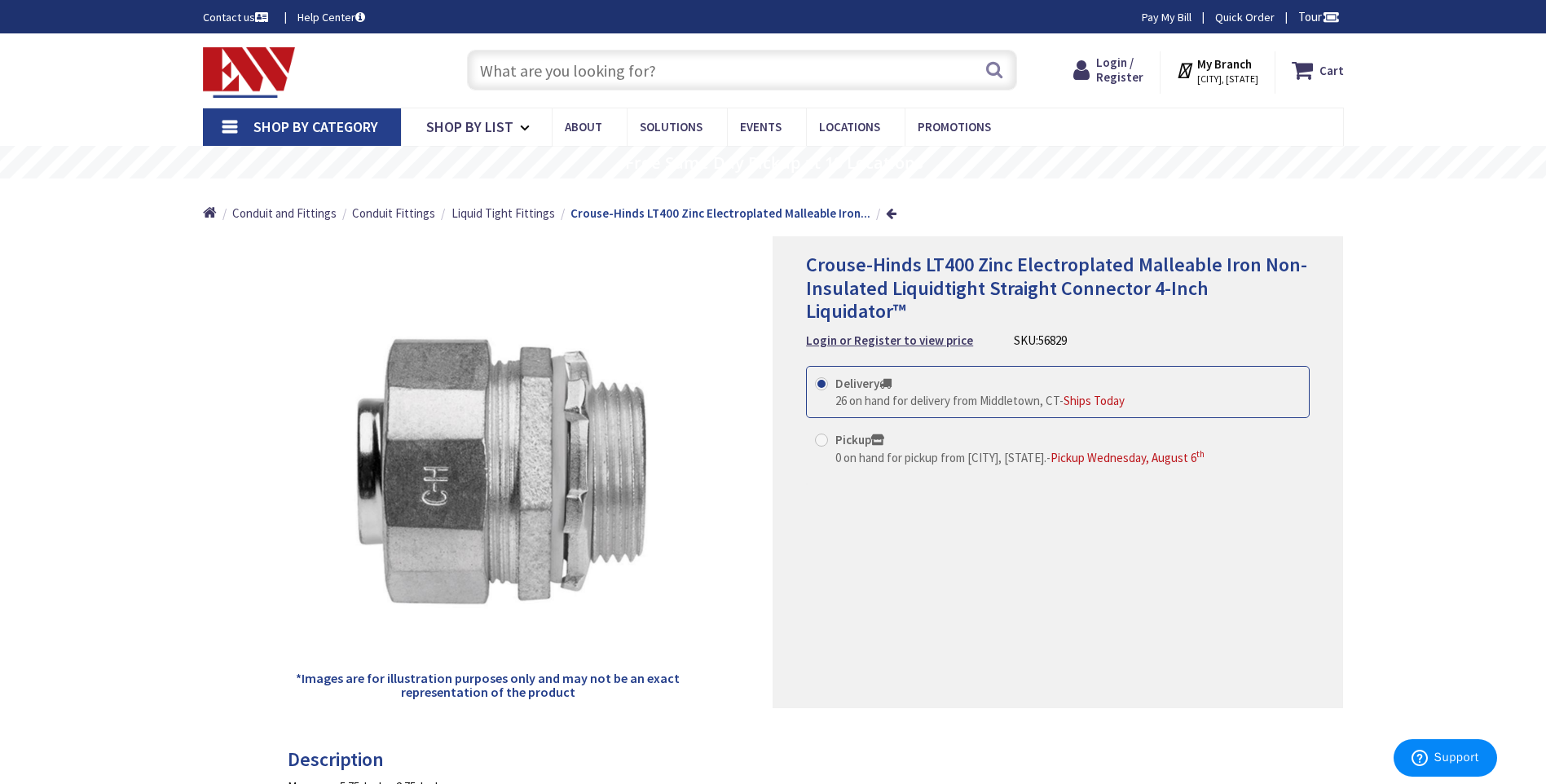 click at bounding box center [742, 70] 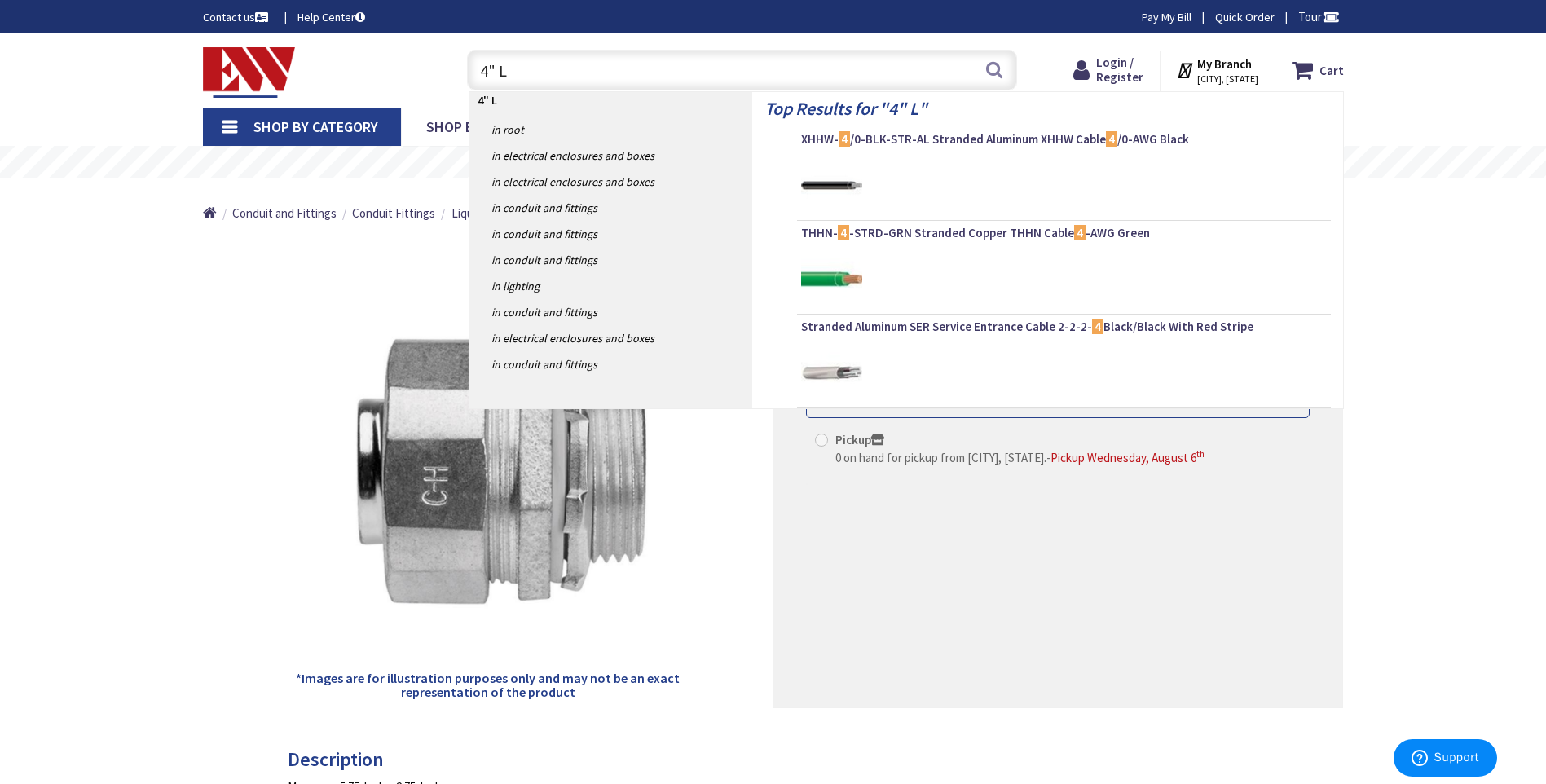 type on "4" LB" 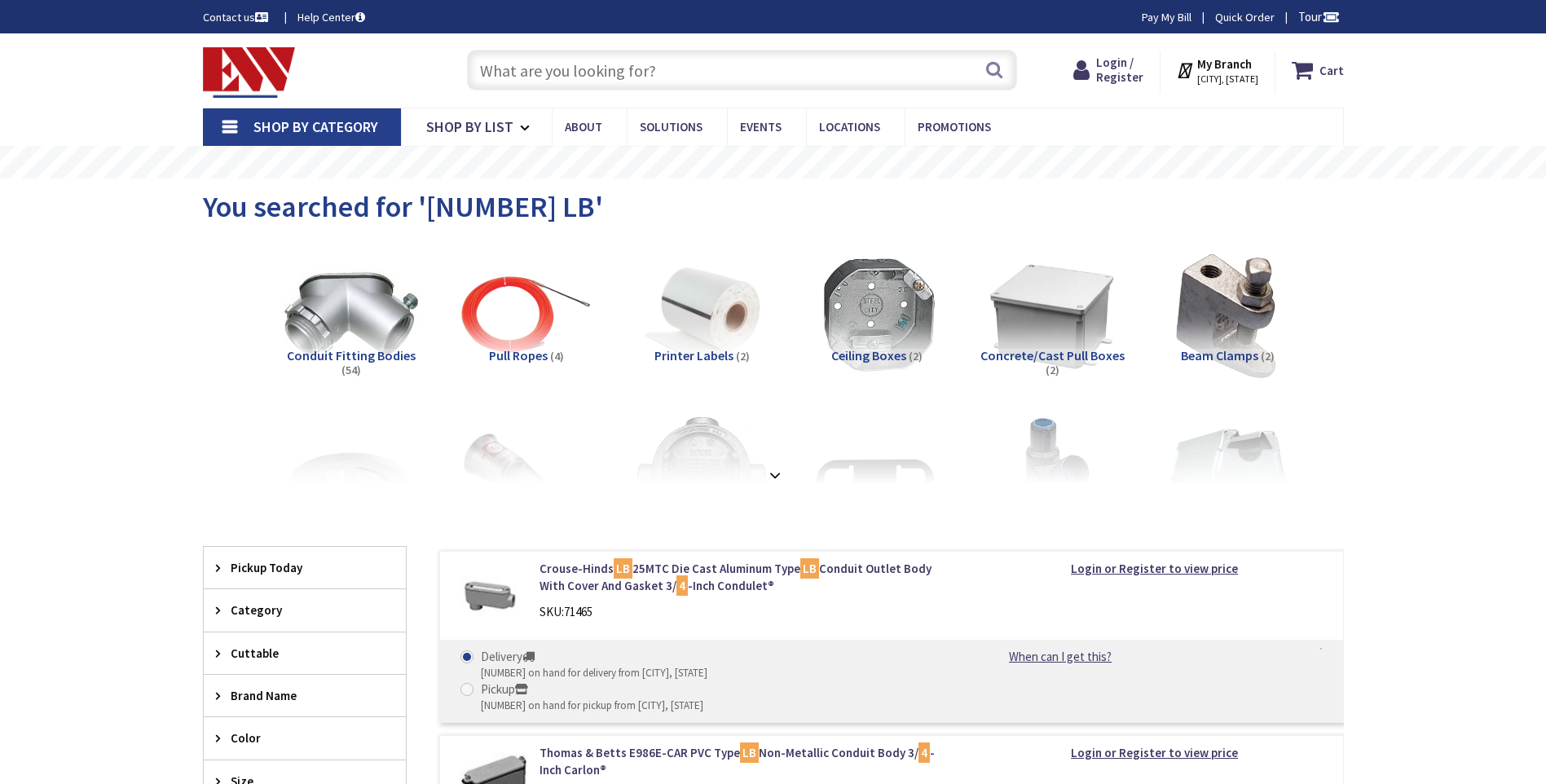 scroll, scrollTop: 0, scrollLeft: 0, axis: both 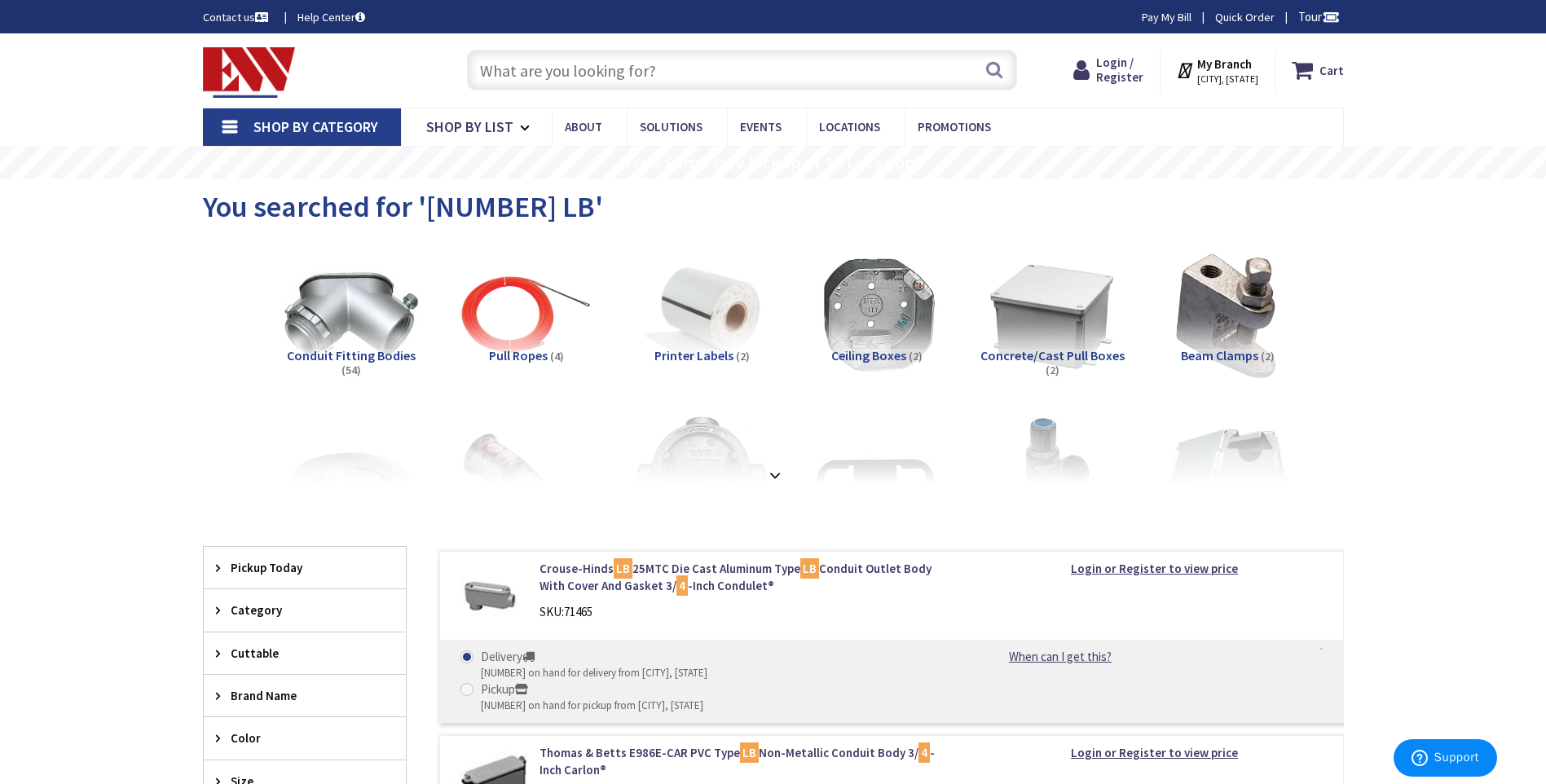 click on "Conduit Fitting Bodies" at bounding box center [351, 355] 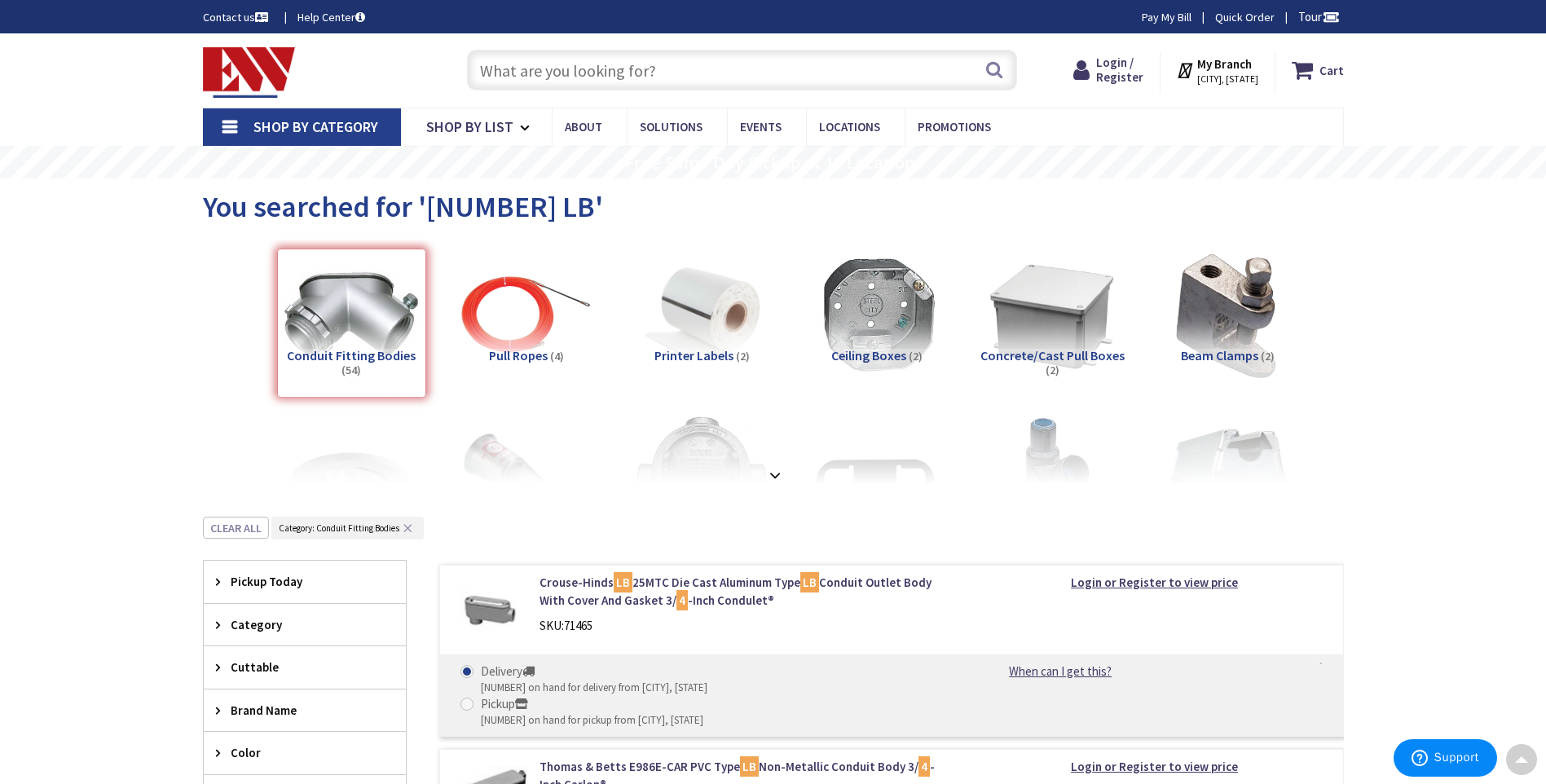 scroll, scrollTop: 517, scrollLeft: 0, axis: vertical 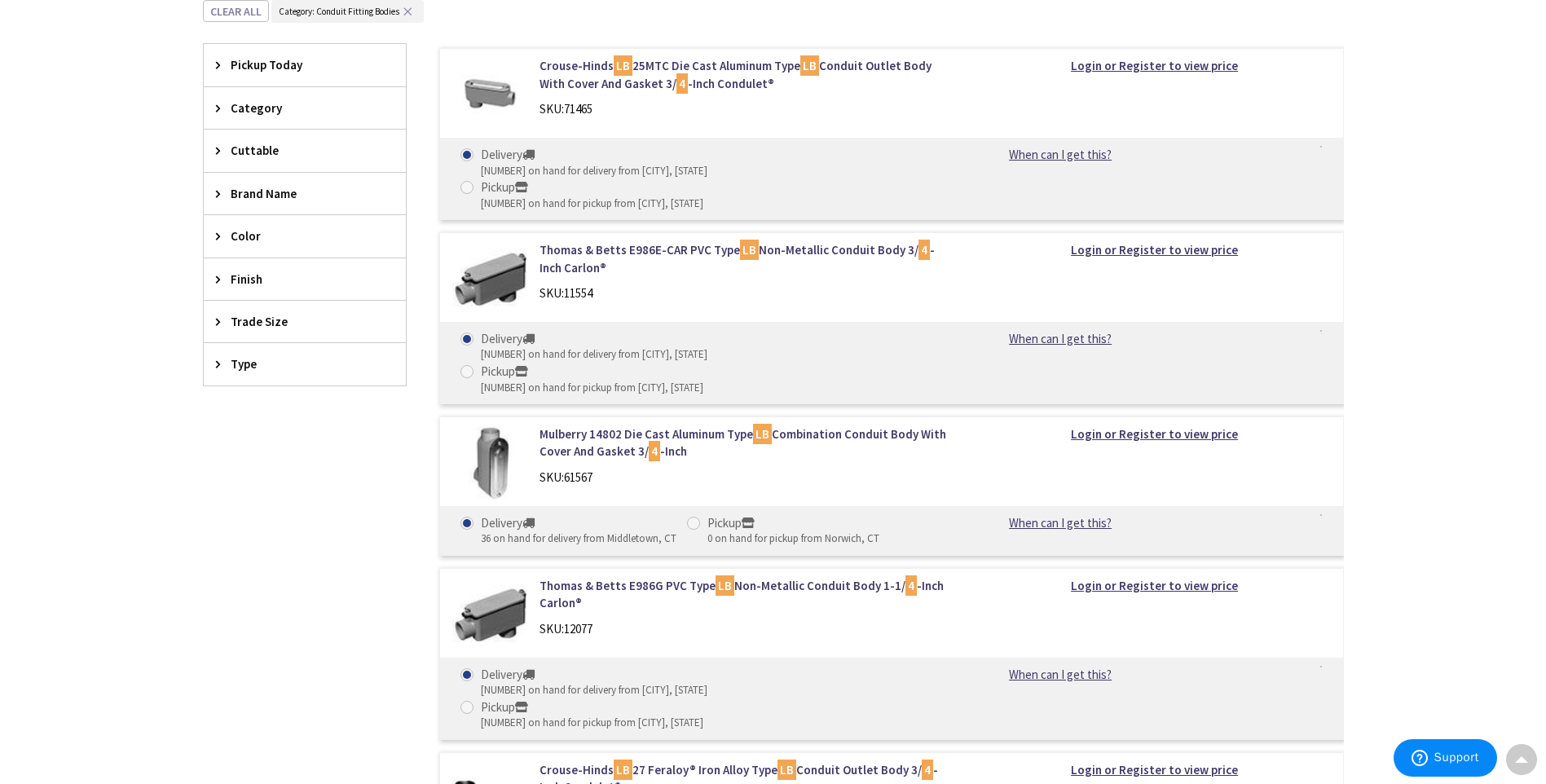 click on "Trade Size" at bounding box center [297, 321] 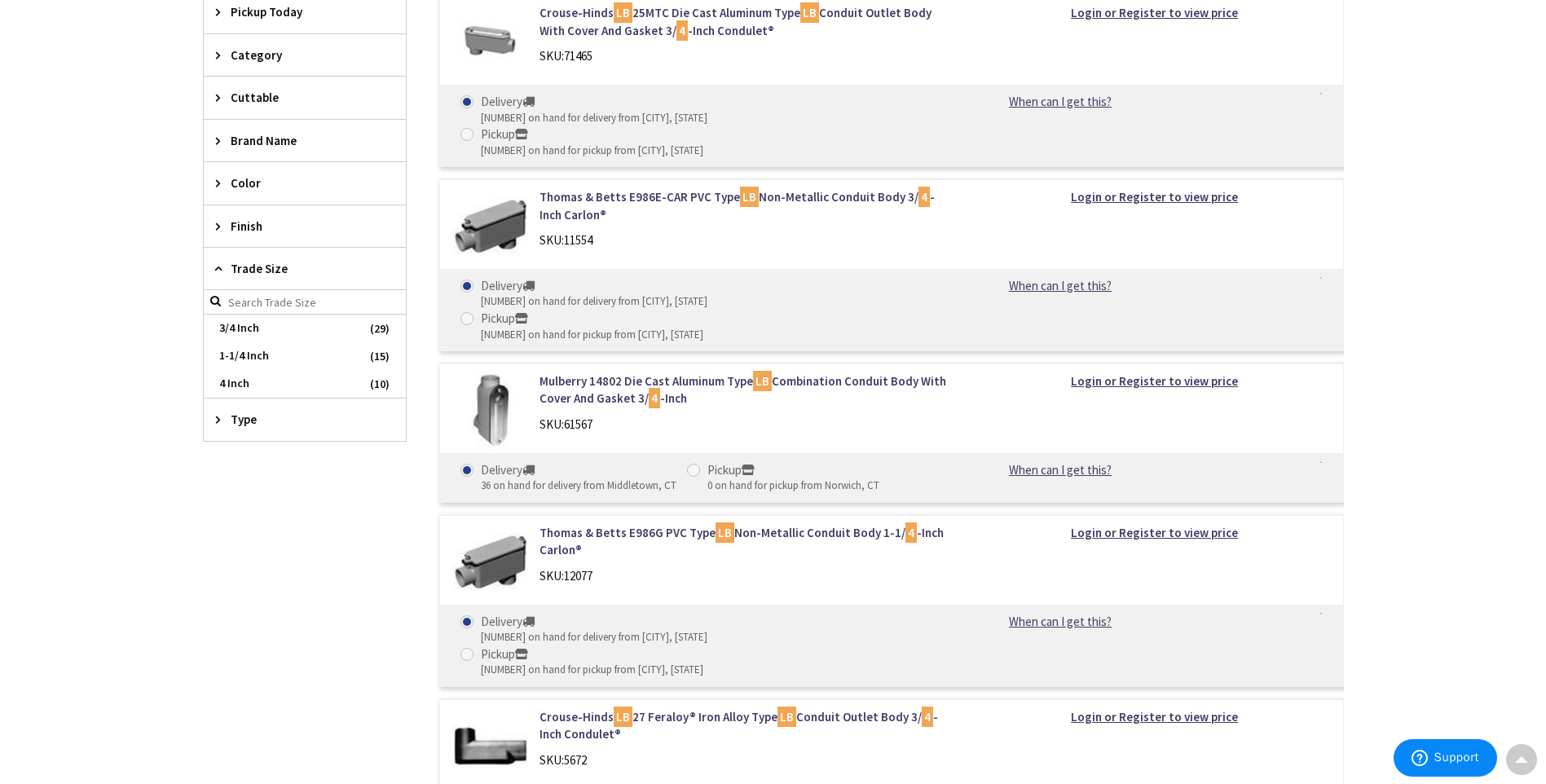 scroll, scrollTop: 598, scrollLeft: 0, axis: vertical 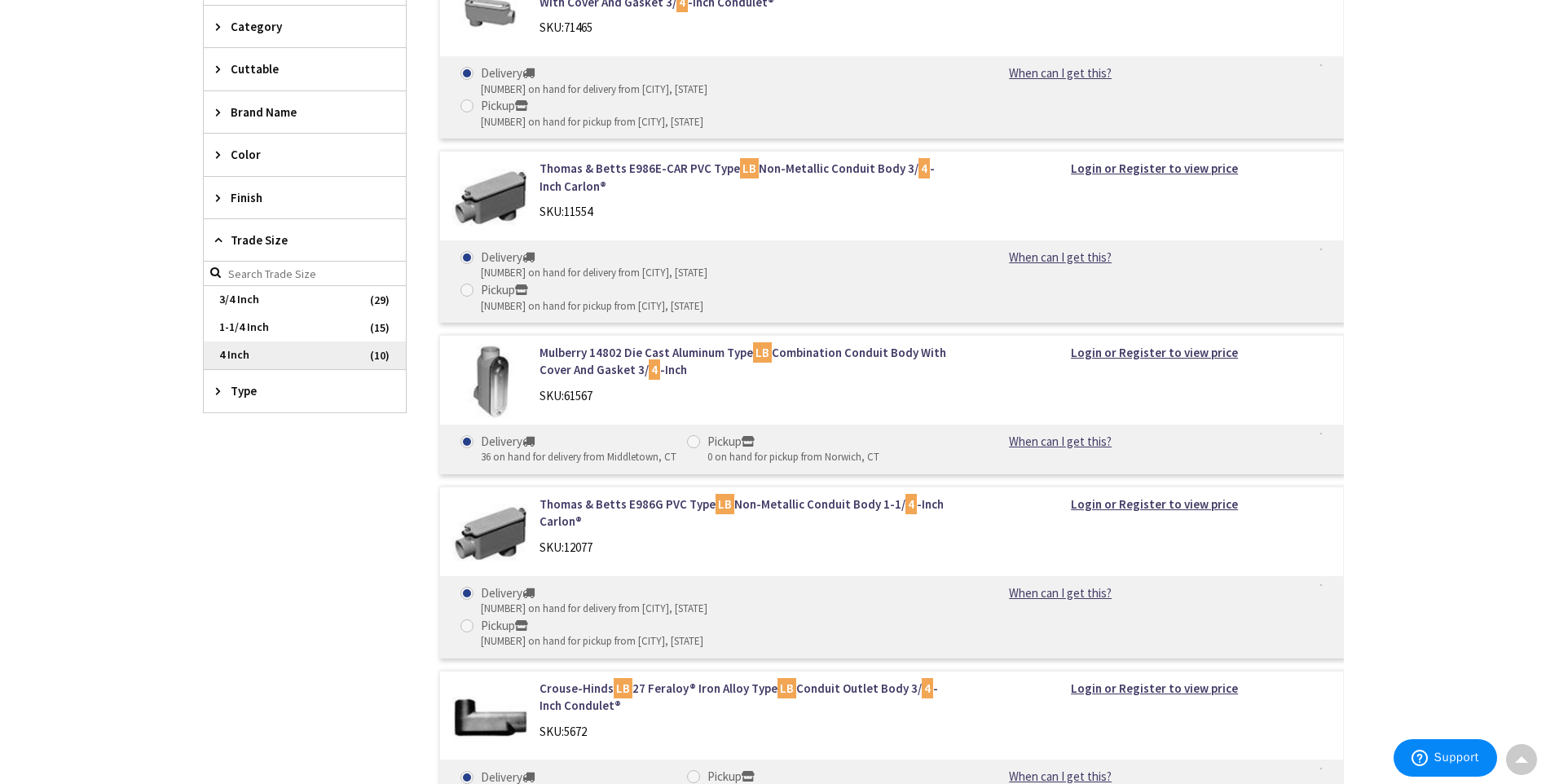 click on "4 Inch" at bounding box center [305, 355] 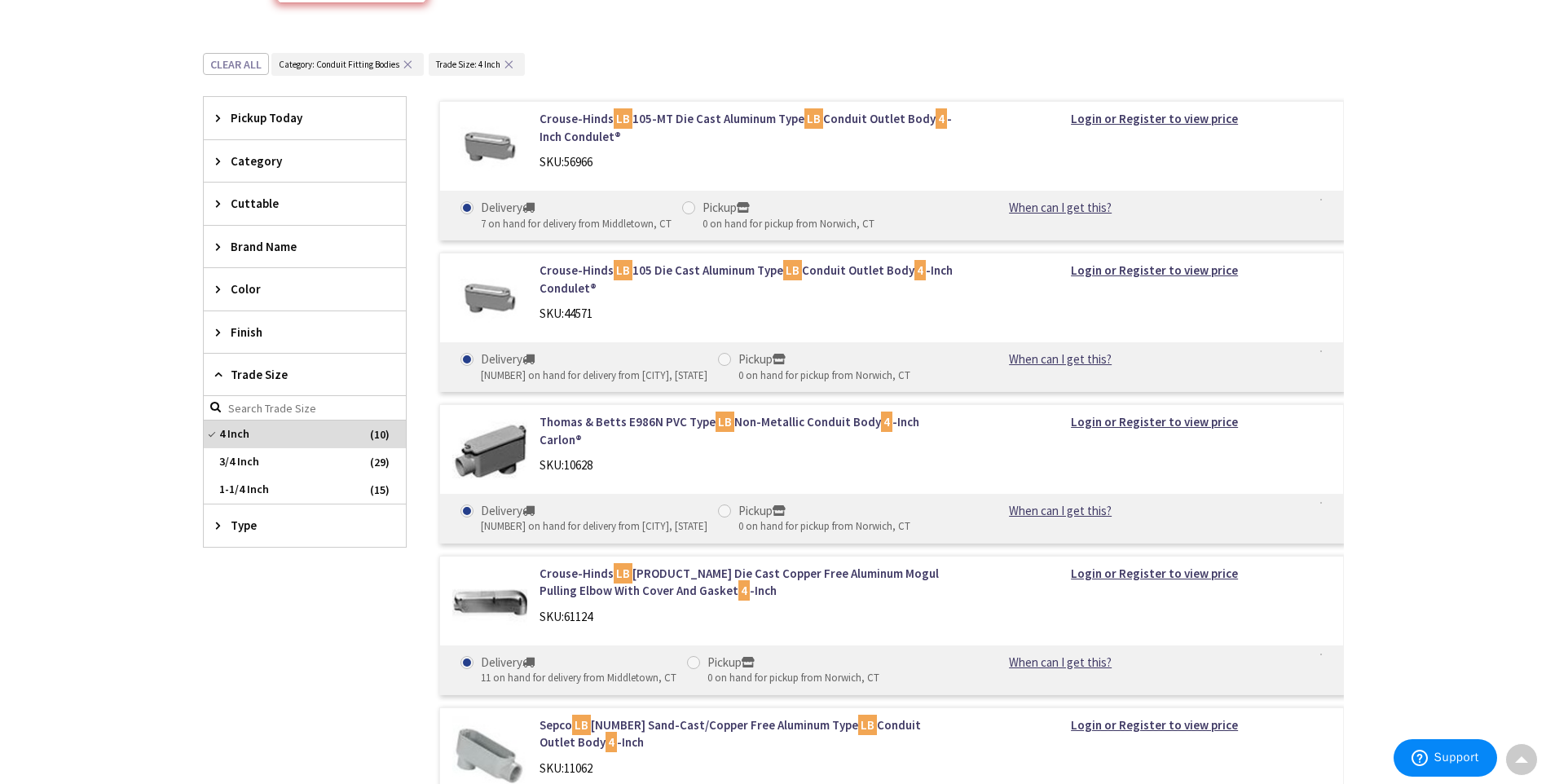 scroll, scrollTop: 366, scrollLeft: 0, axis: vertical 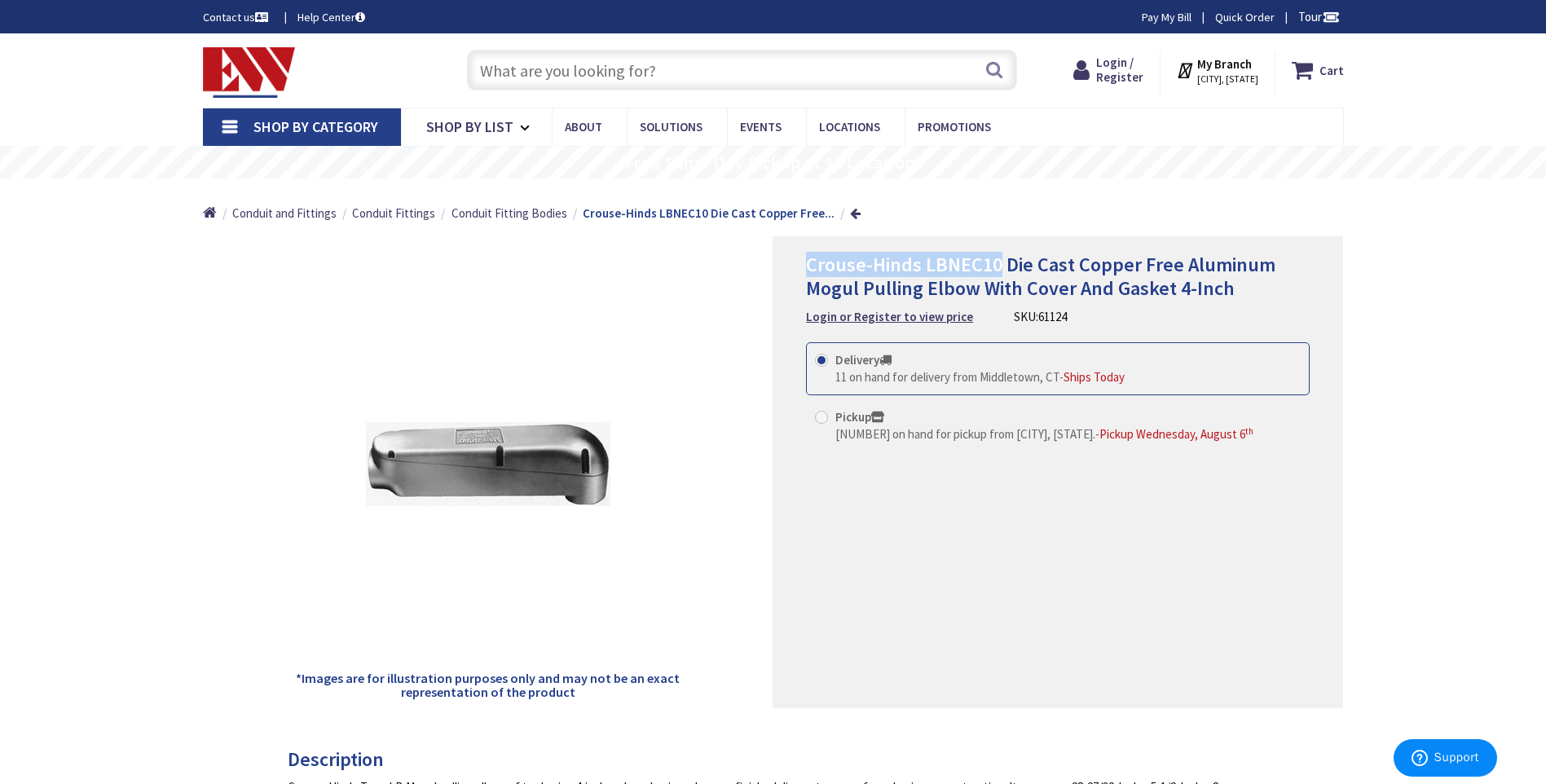 drag, startPoint x: 805, startPoint y: 258, endPoint x: 997, endPoint y: 276, distance: 192.8419 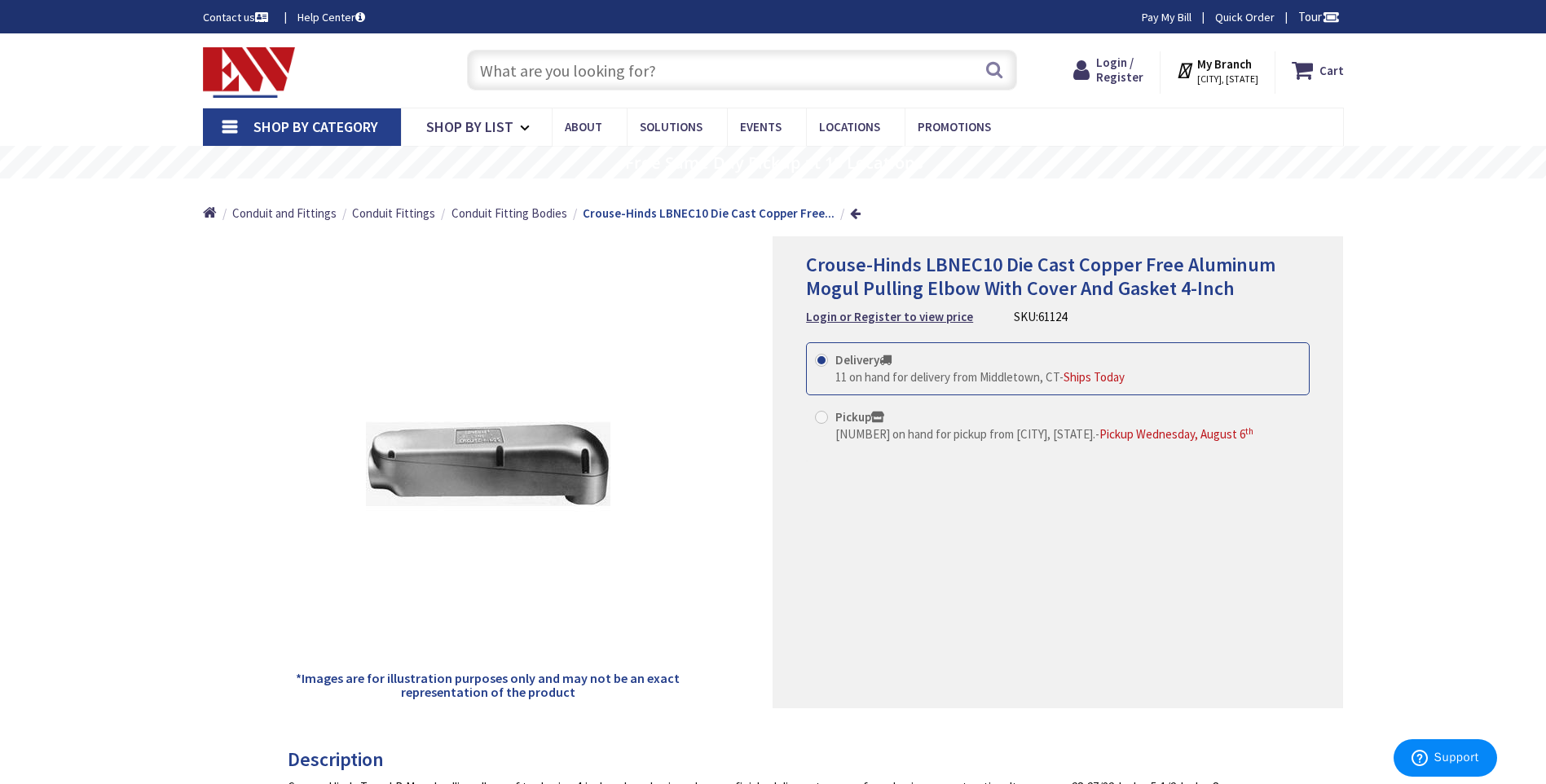 click on "Back
*Images are for illustration purposes only and may not be an exact representation of the product
Crouse-Hinds LBNEC10 Die Cast Copper Free Aluminum Mogul Pulling Elbow With Cover And Gasket 4-Inch
Login or Register to view price
SKU:                 61124" at bounding box center [773, 934] 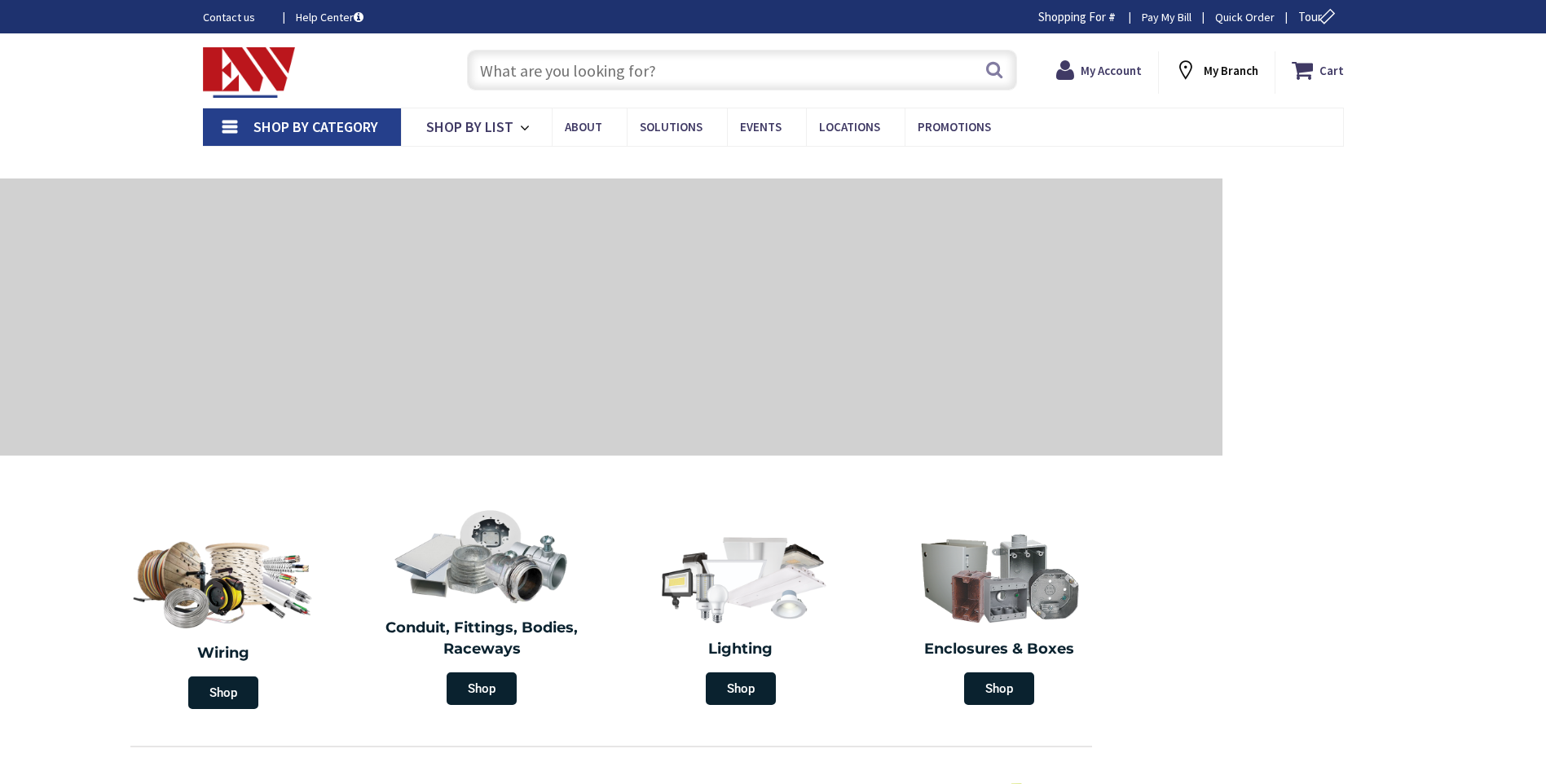 scroll, scrollTop: 0, scrollLeft: 0, axis: both 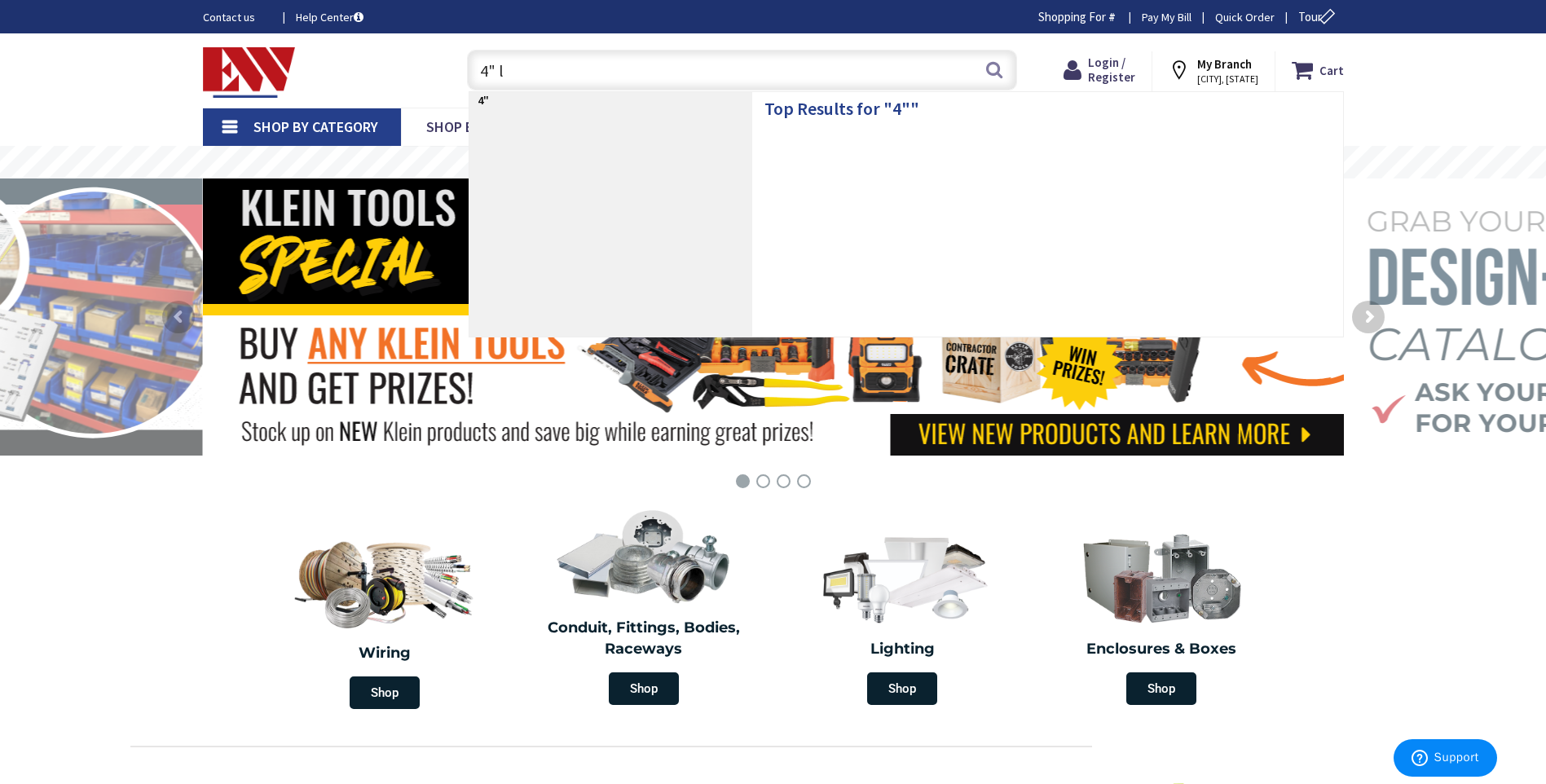 type on "4" lb" 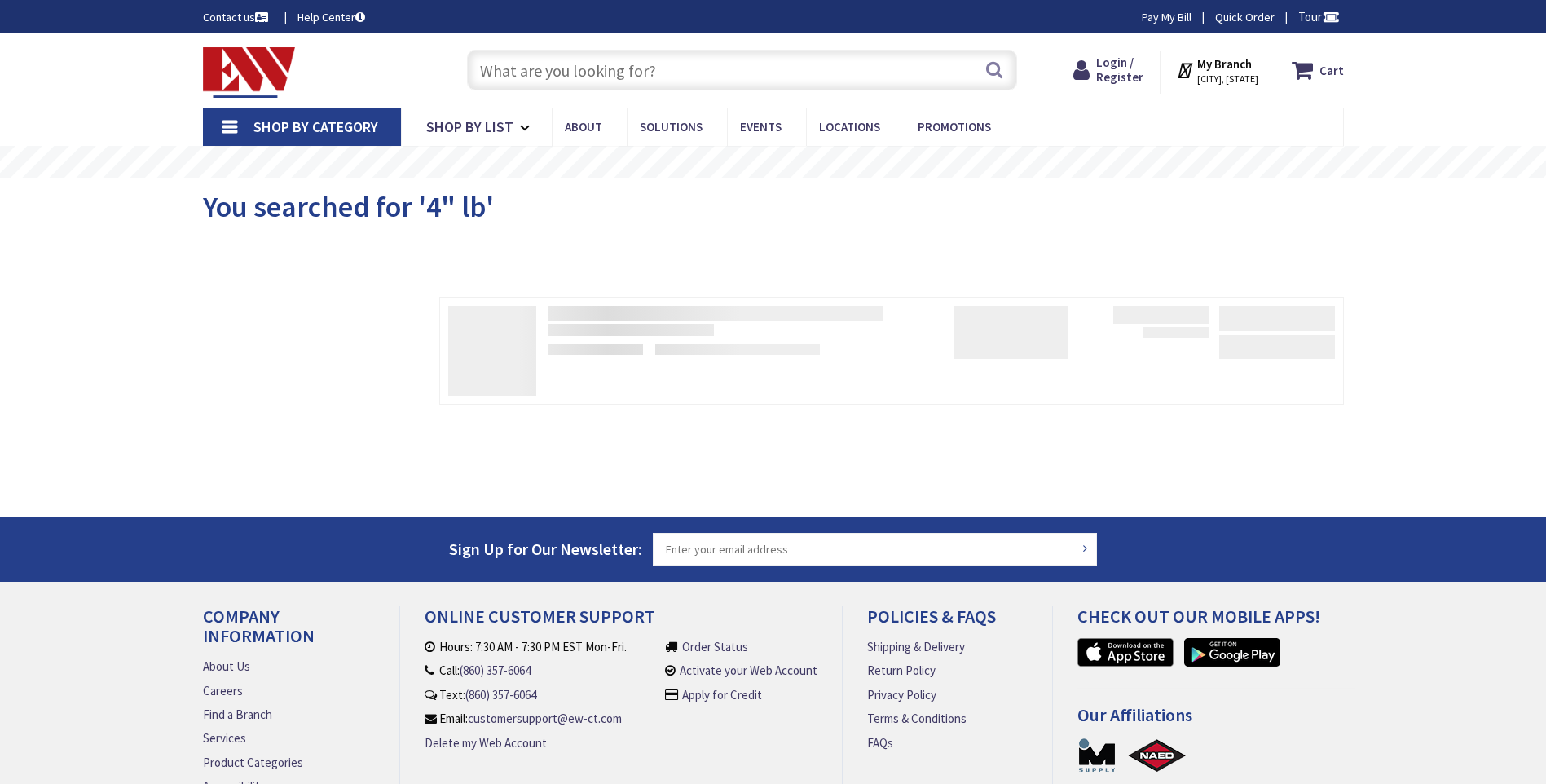 scroll, scrollTop: 0, scrollLeft: 0, axis: both 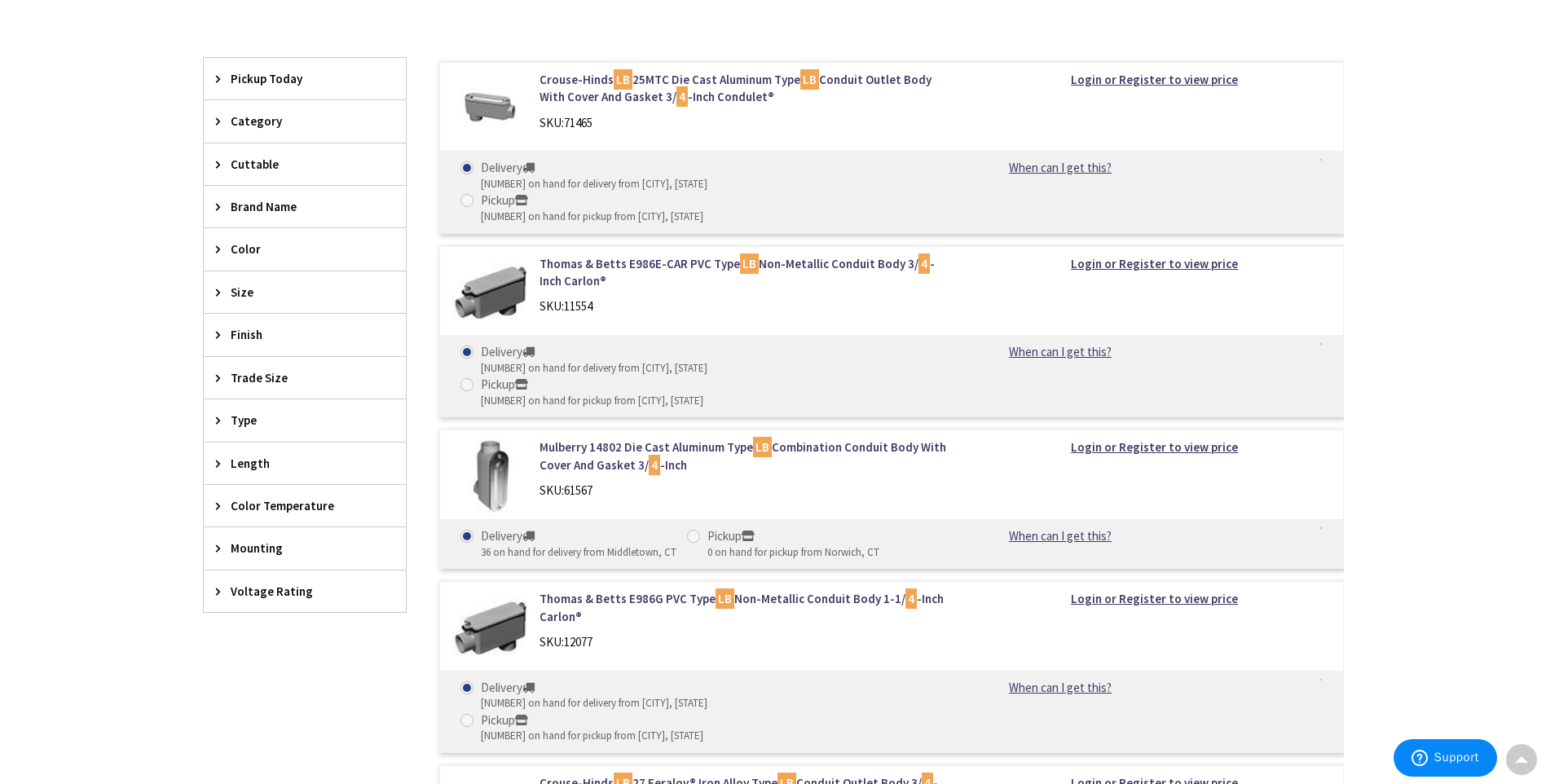click on "Trade Size" at bounding box center [297, 377] 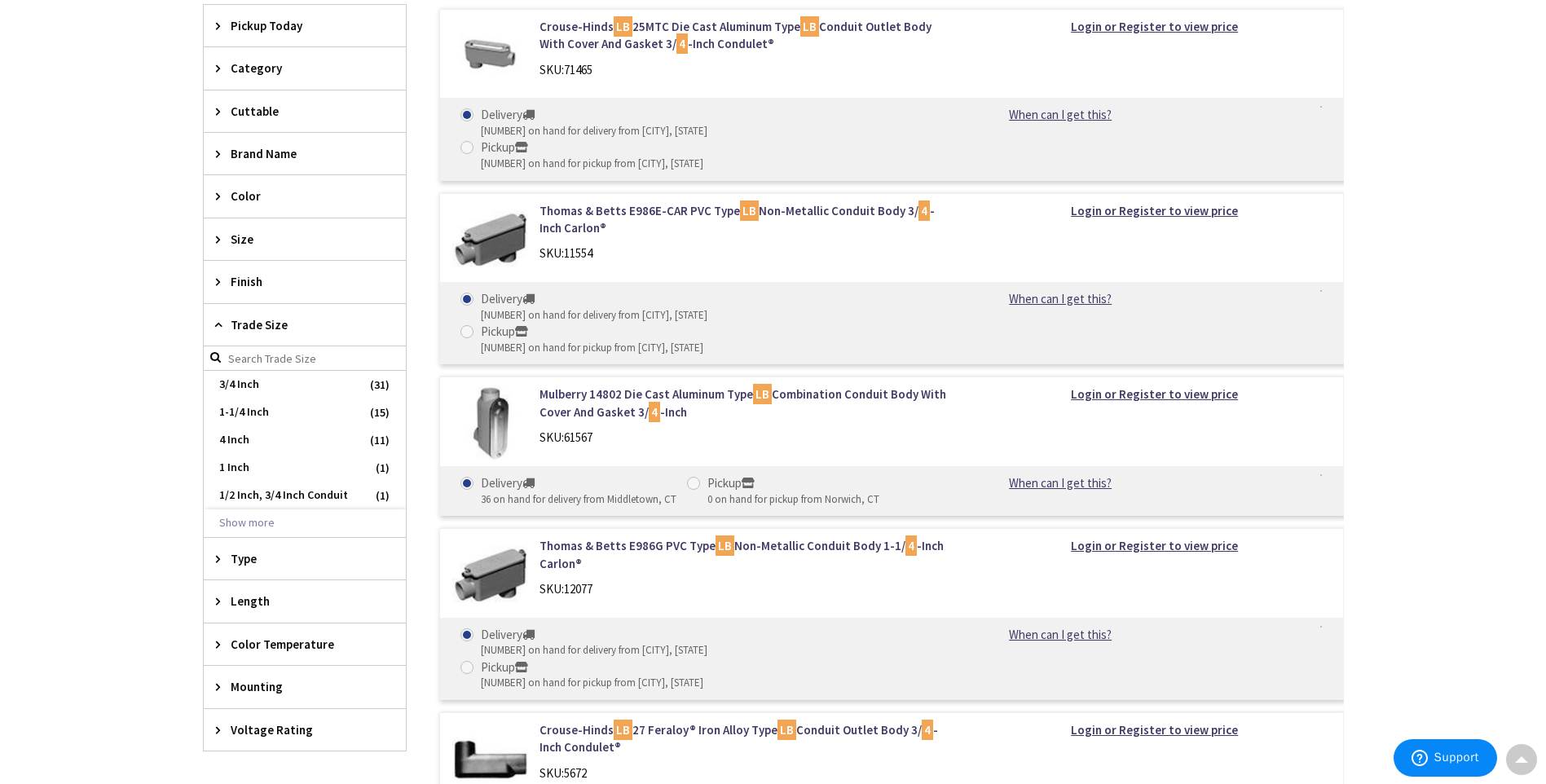 scroll, scrollTop: 570, scrollLeft: 0, axis: vertical 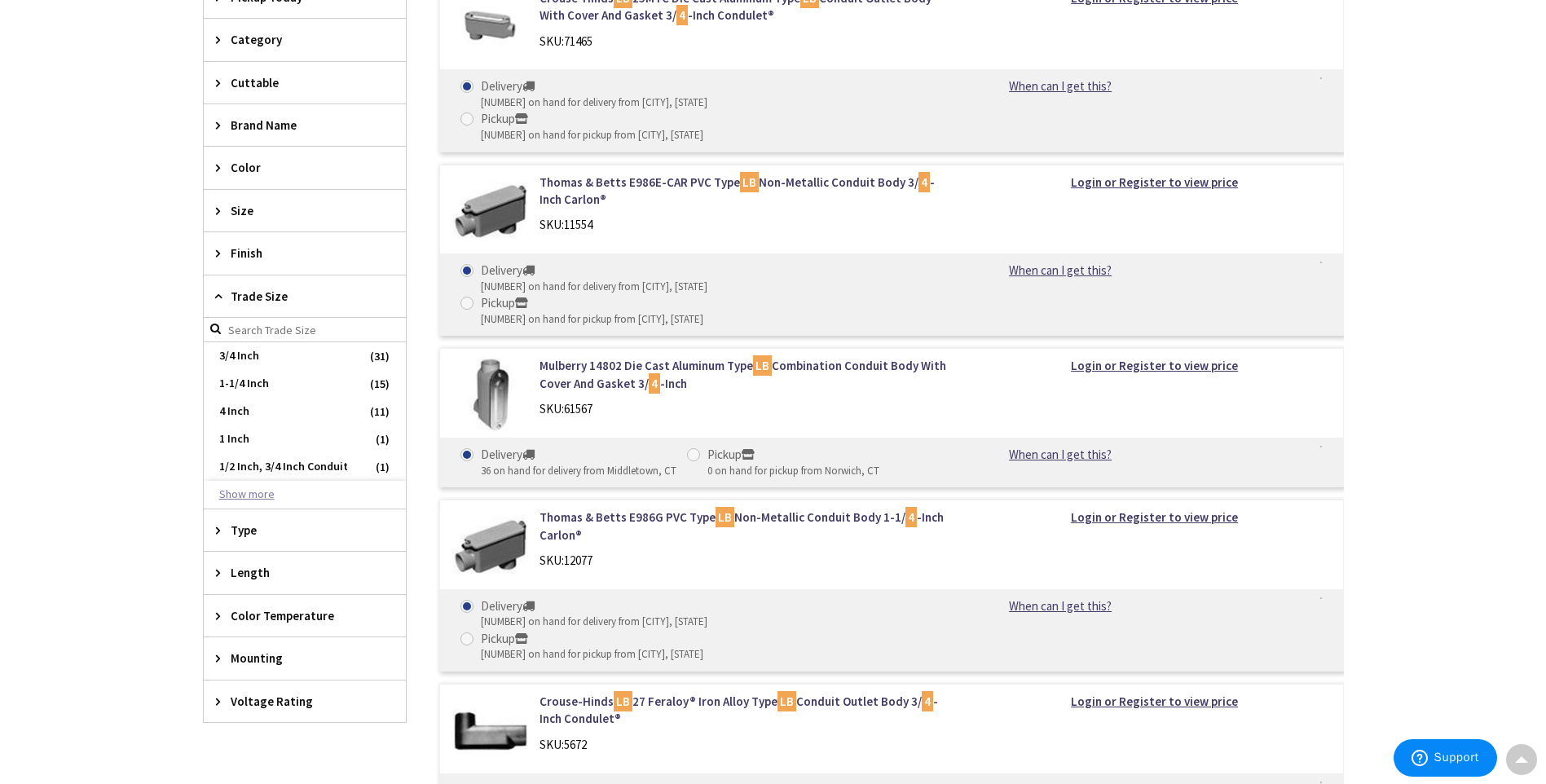 click on "Show more" at bounding box center [305, 495] 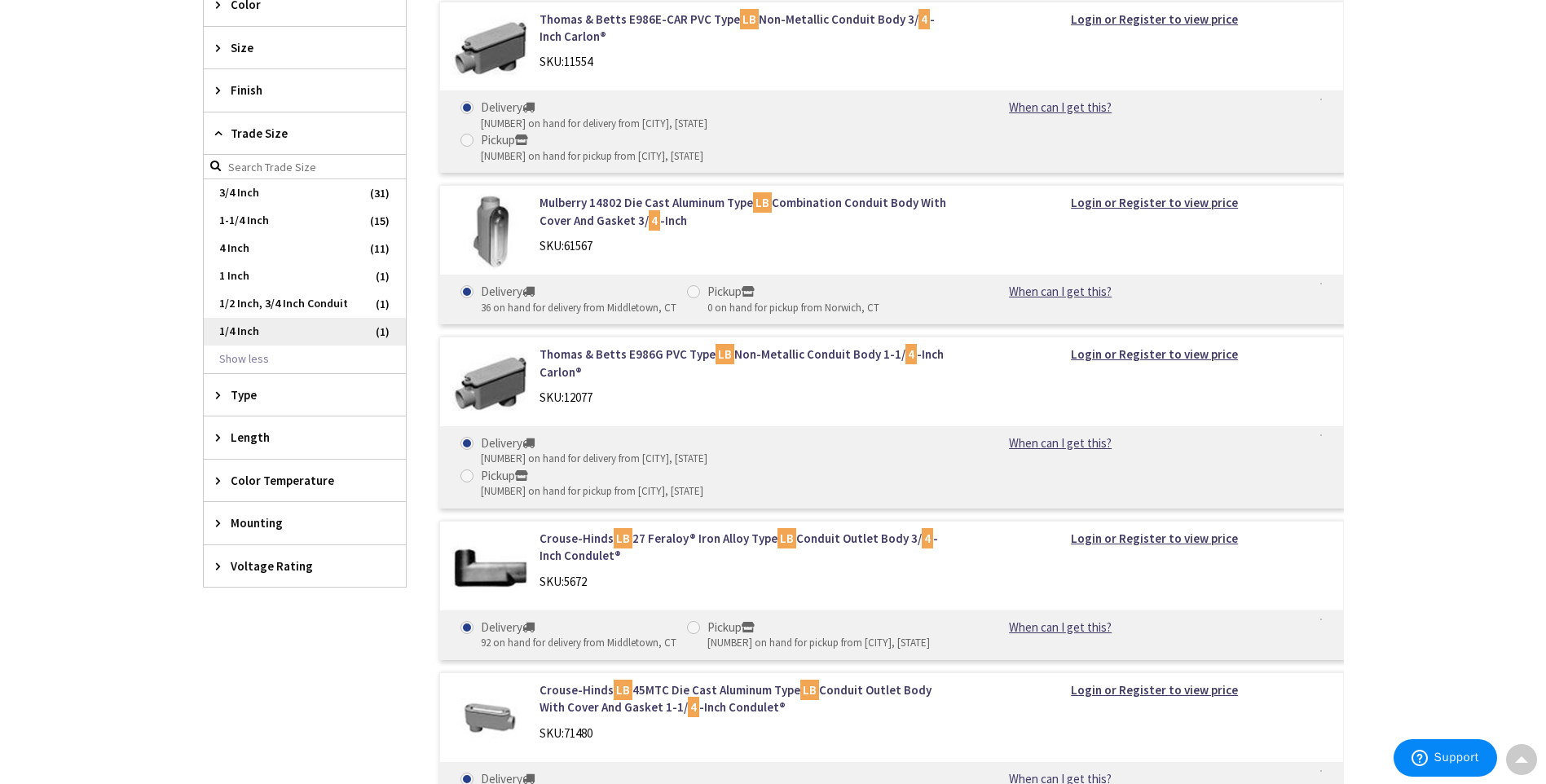 scroll, scrollTop: 652, scrollLeft: 0, axis: vertical 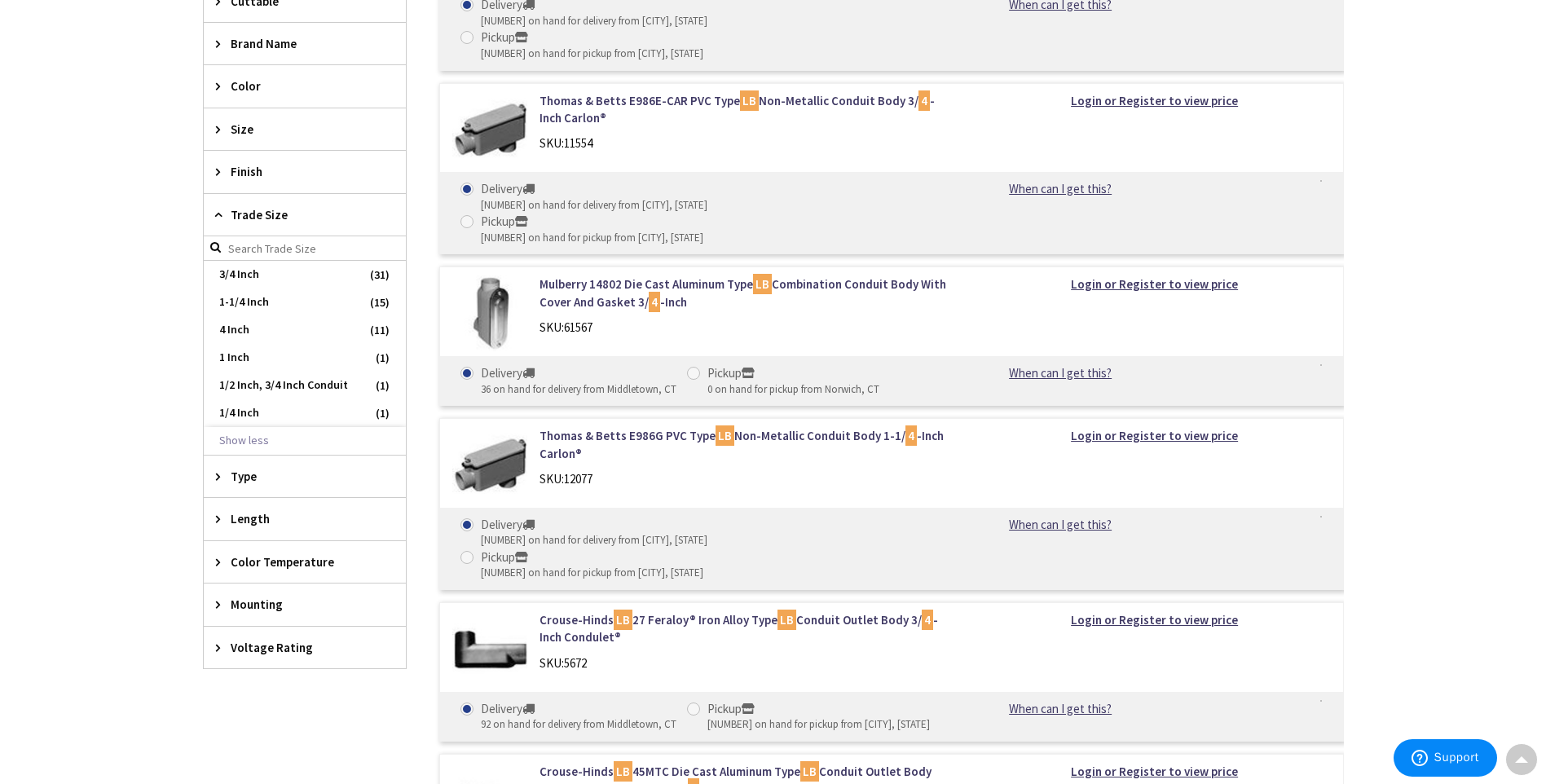 click at bounding box center [305, 249] 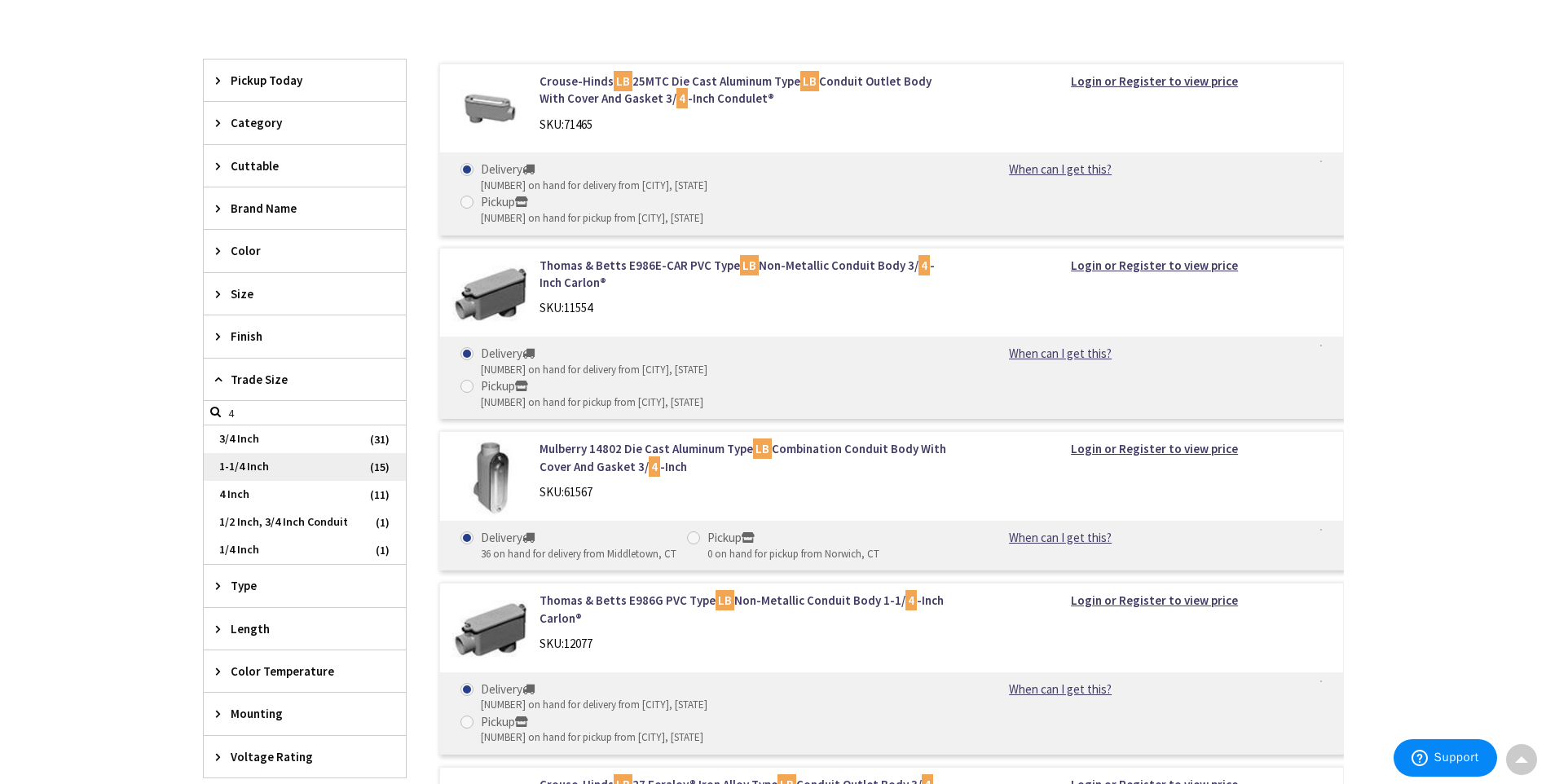 scroll, scrollTop: 570, scrollLeft: 0, axis: vertical 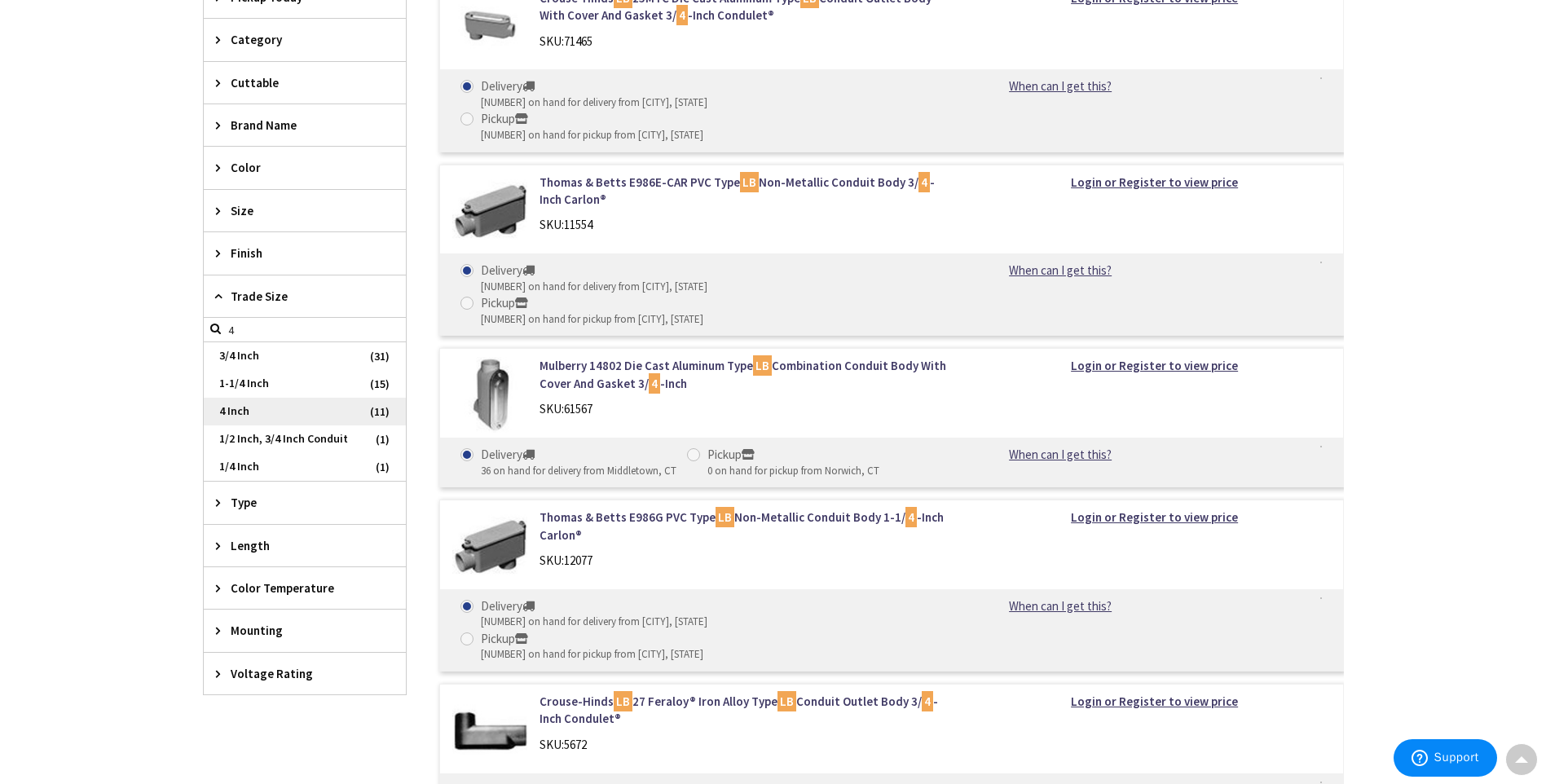 type on "4" 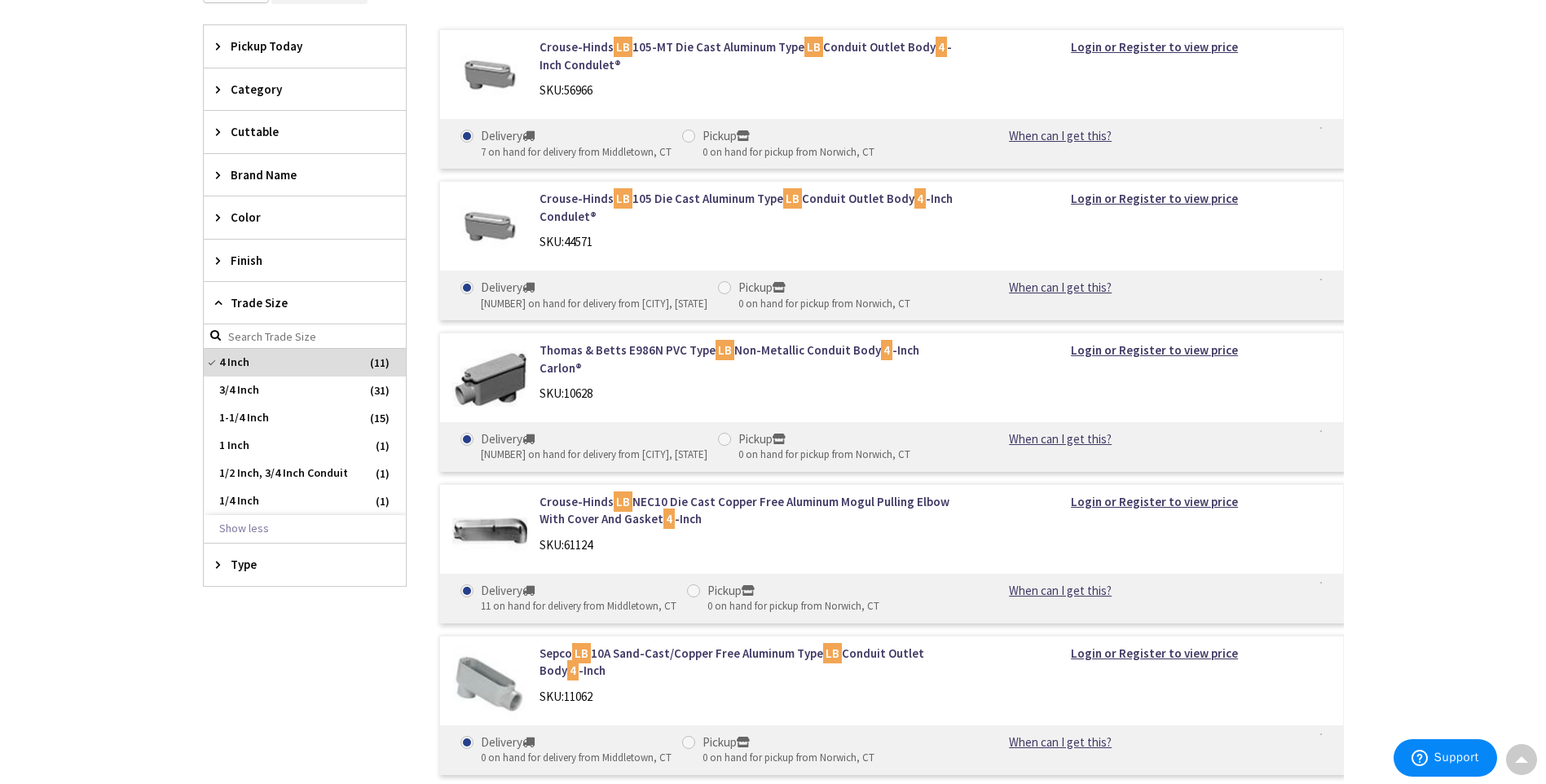 scroll, scrollTop: 434, scrollLeft: 0, axis: vertical 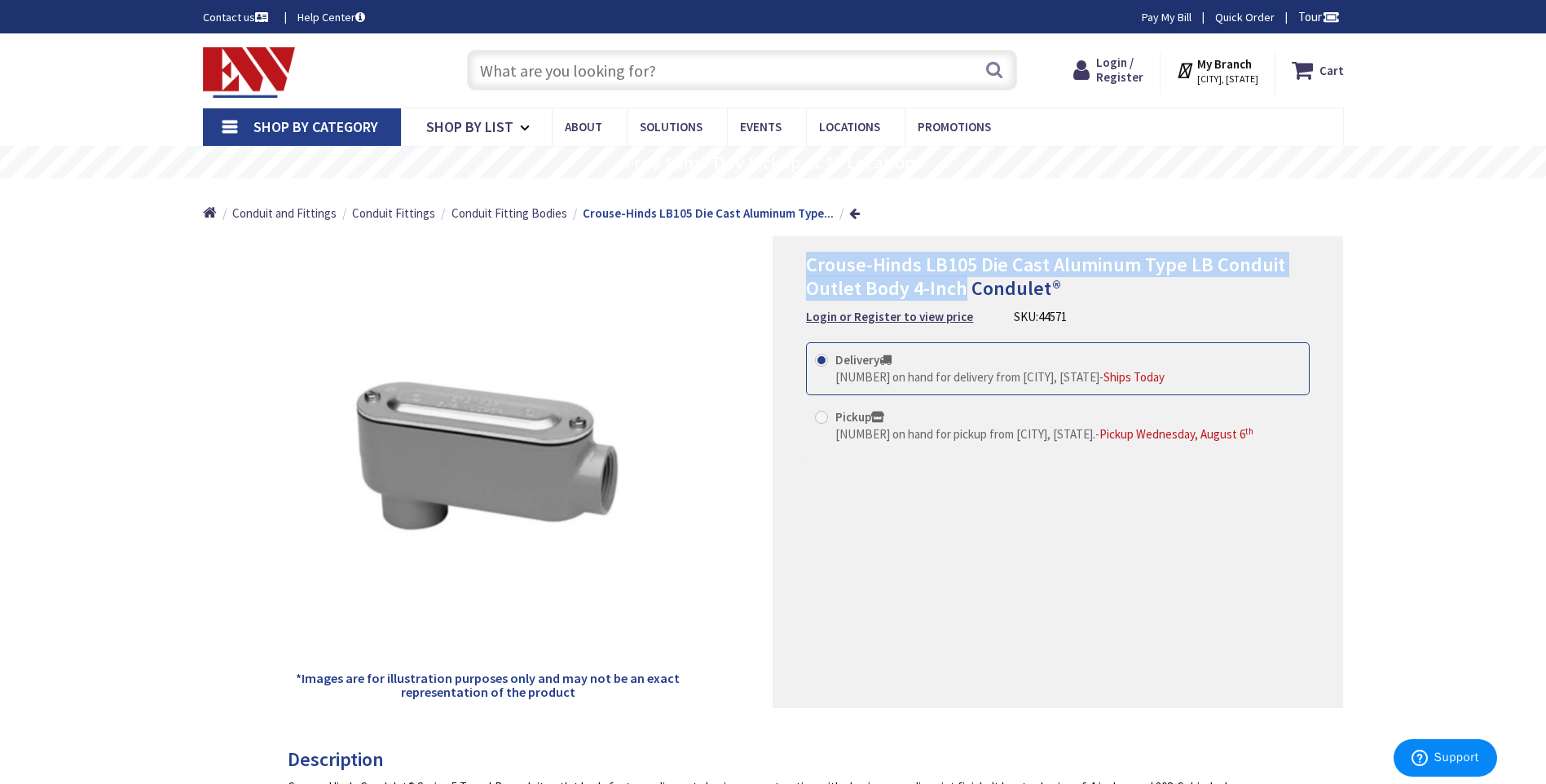 drag, startPoint x: 810, startPoint y: 266, endPoint x: 963, endPoint y: 290, distance: 154.87091 